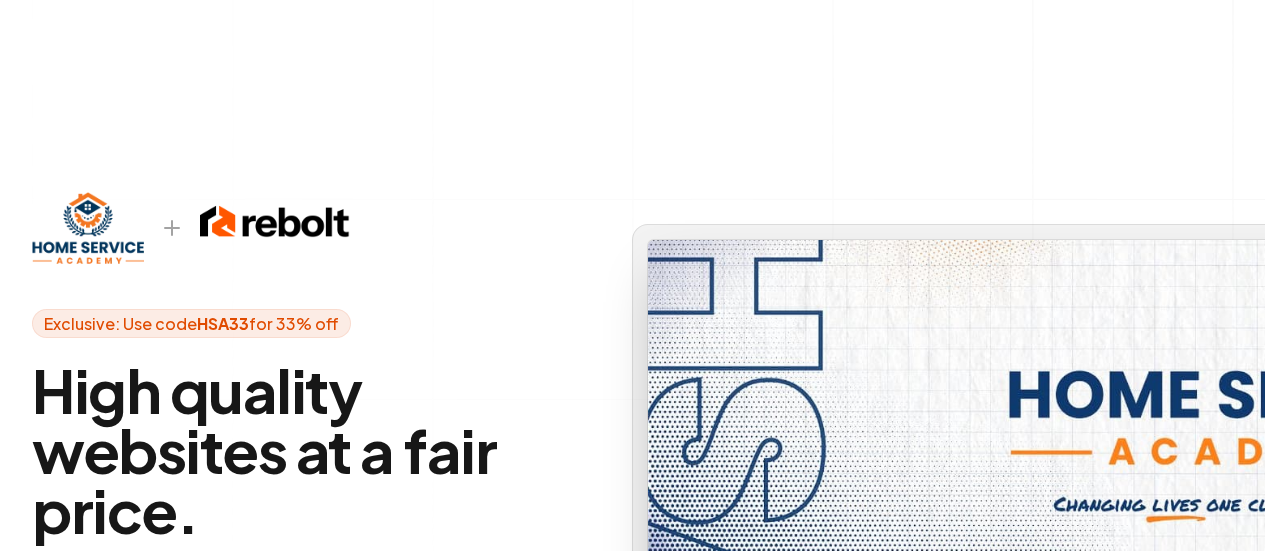 scroll, scrollTop: 400, scrollLeft: 0, axis: vertical 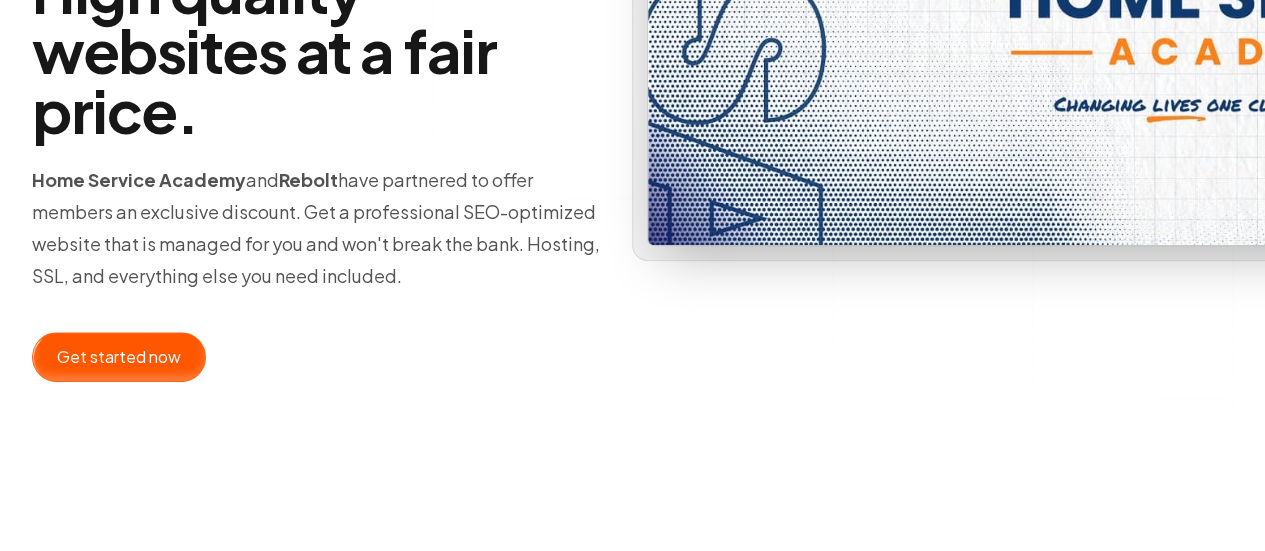 click at bounding box center [119, 357] 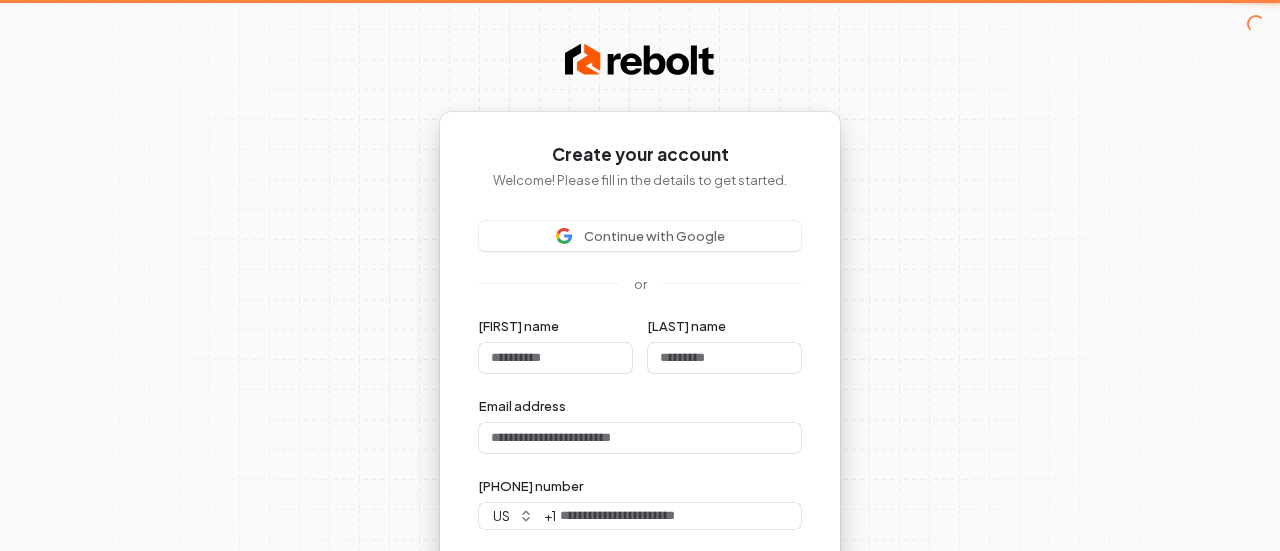 type 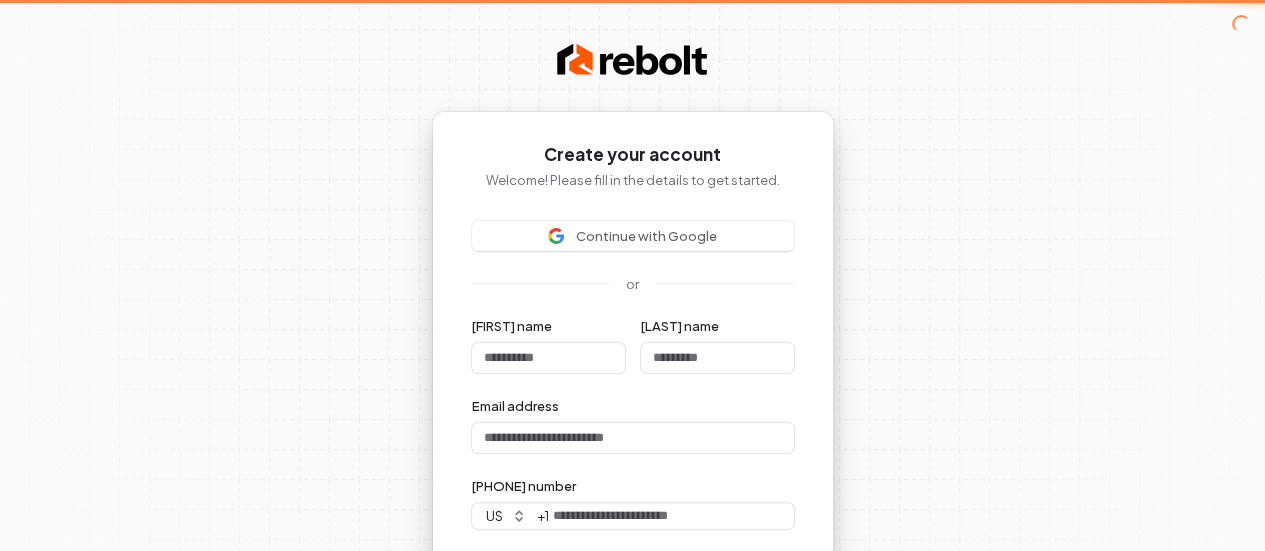 type 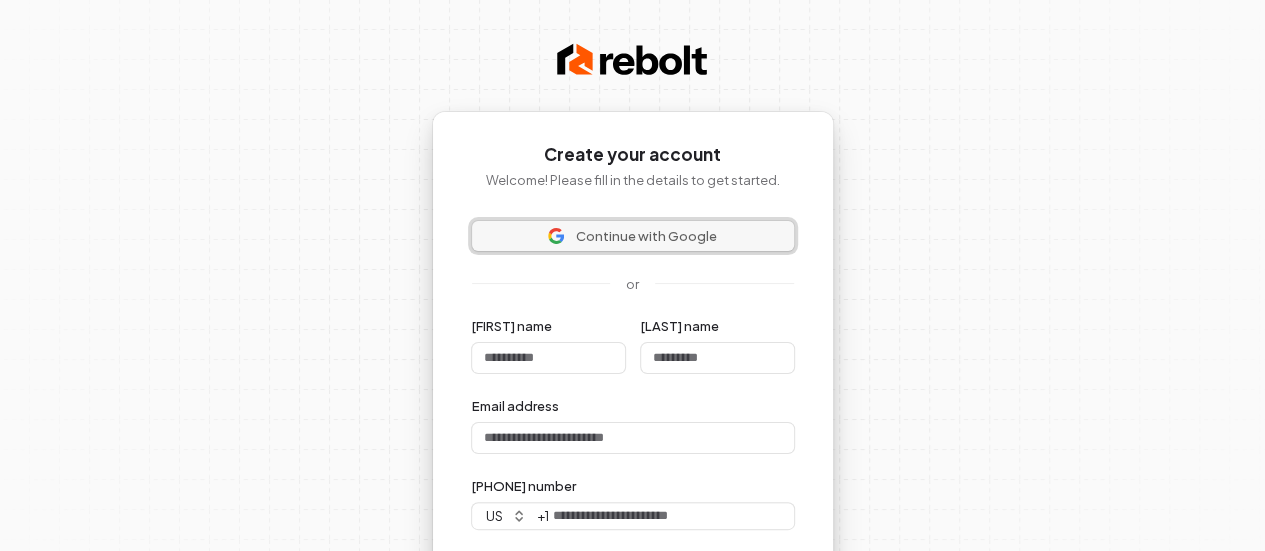 click on "Continue with Google" at bounding box center [646, 236] 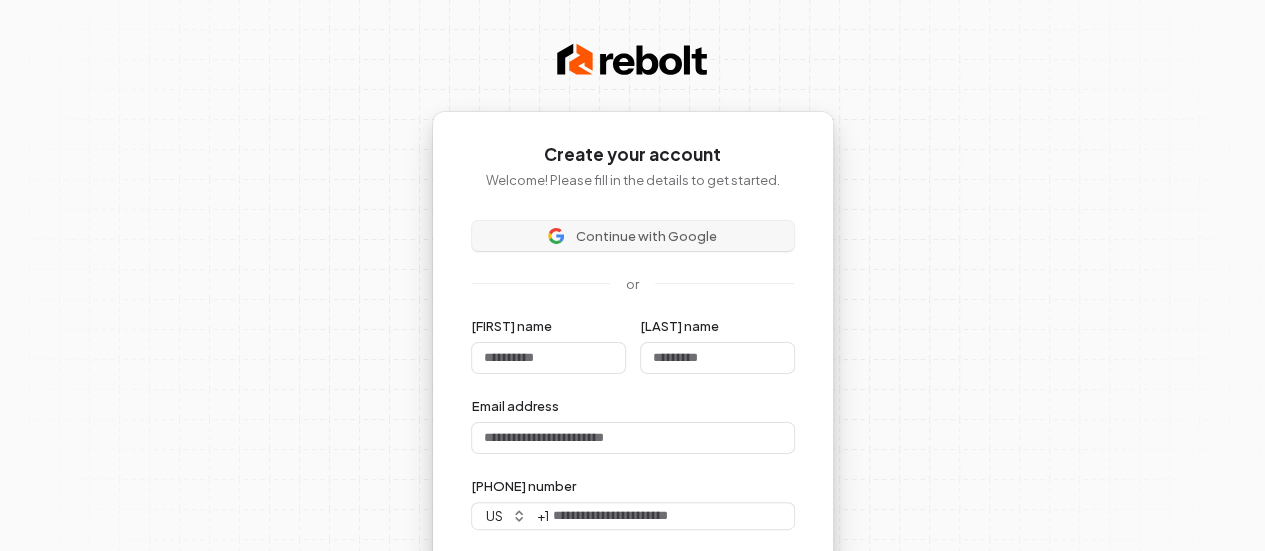 type 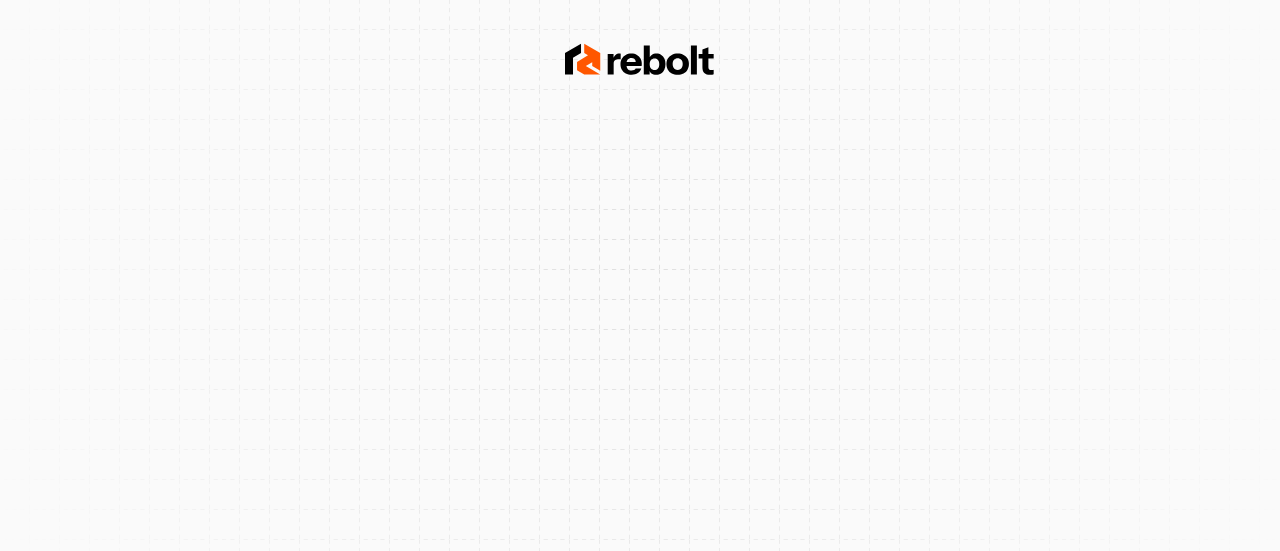 scroll, scrollTop: 0, scrollLeft: 0, axis: both 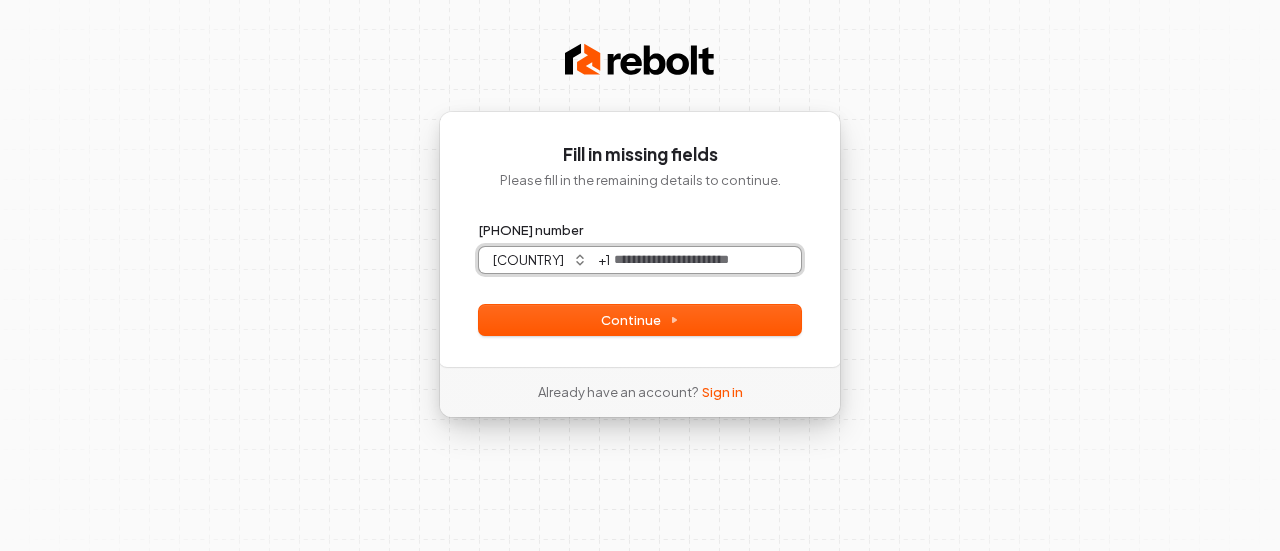 click on "[PHONE] number" at bounding box center (705, 260) 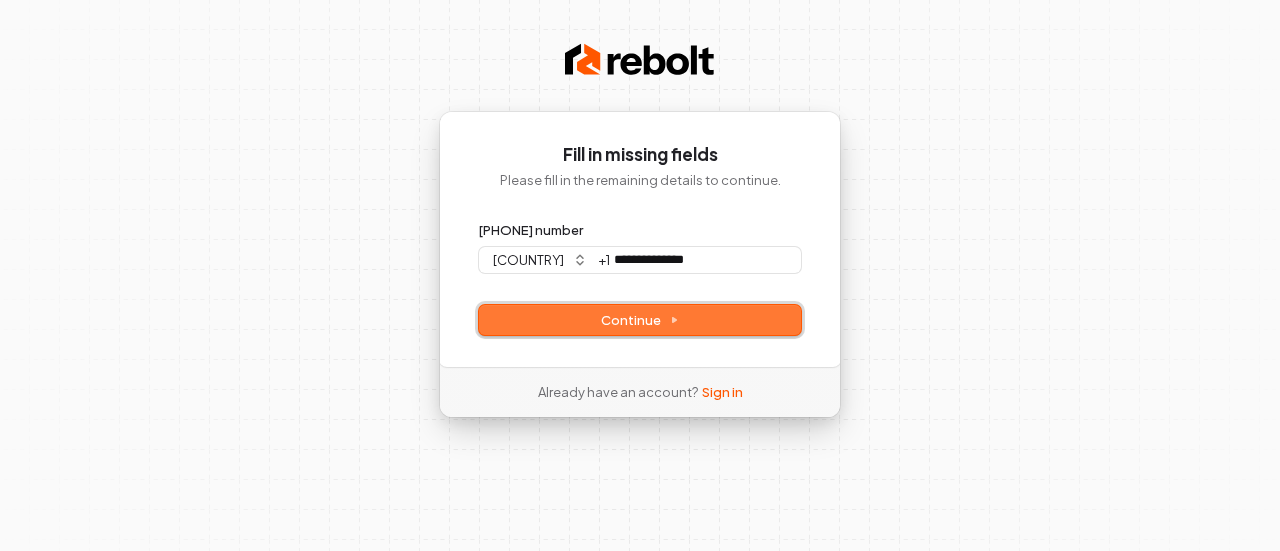 click on "Continue" at bounding box center [640, 320] 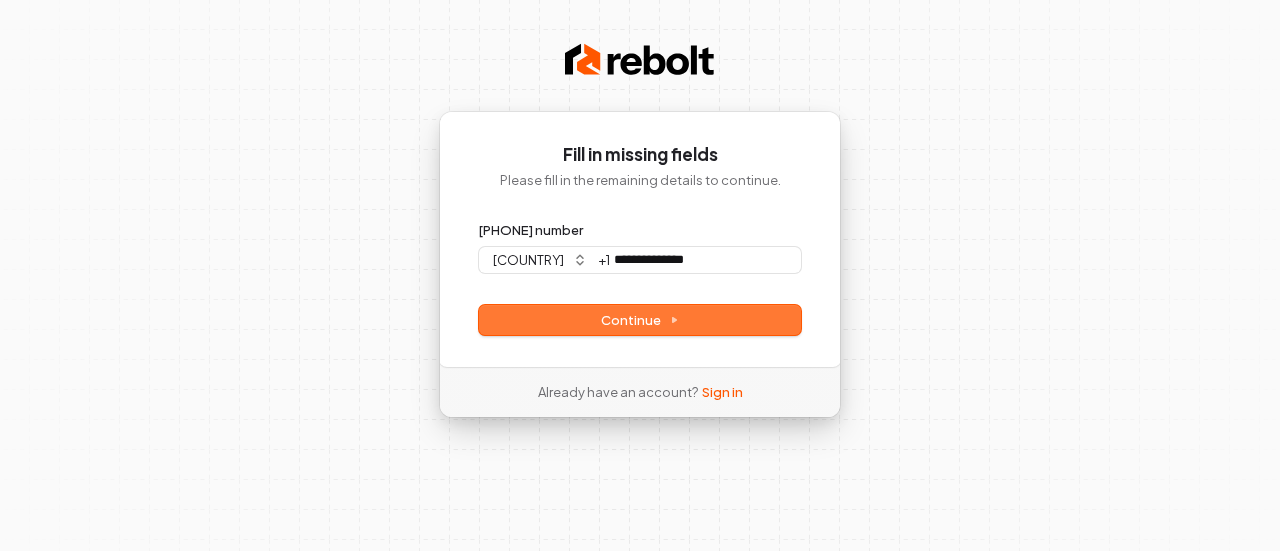 type on "**********" 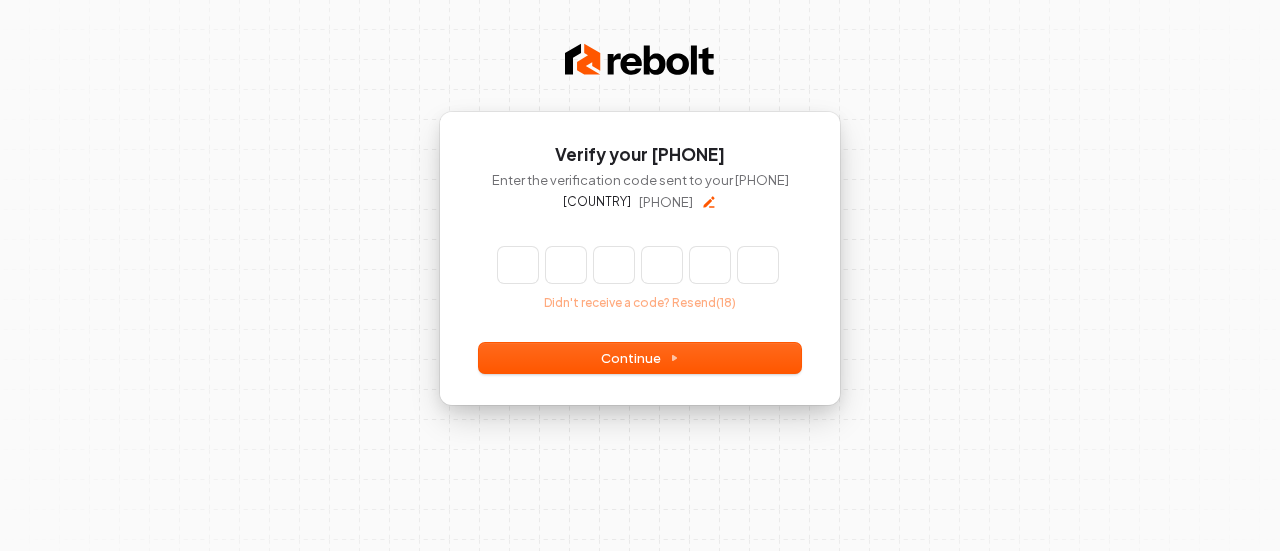 type on "*" 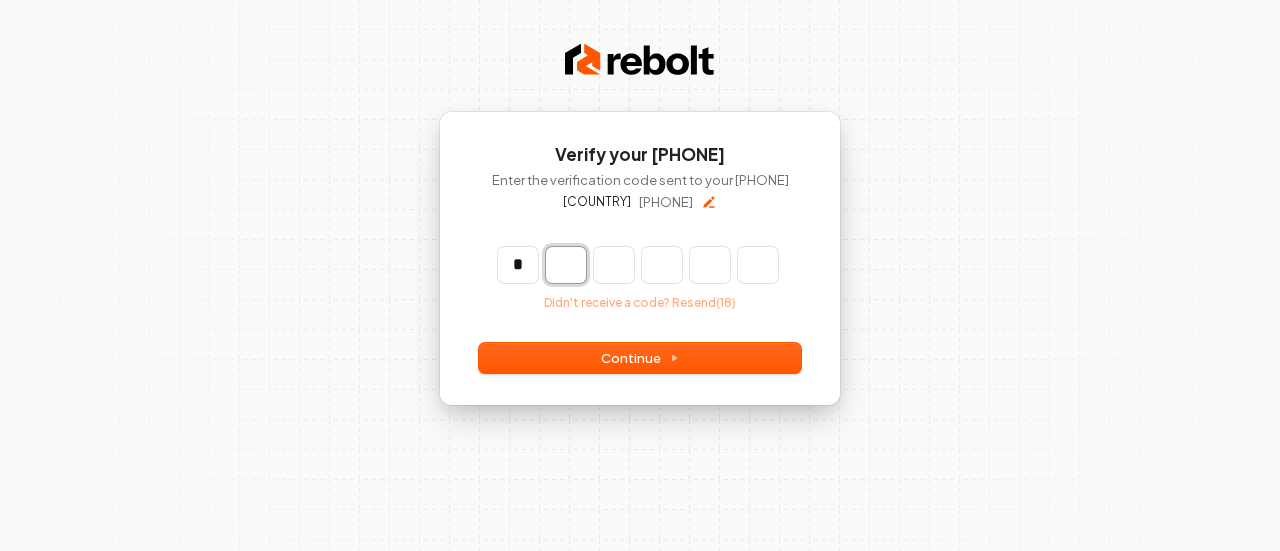 type on "*" 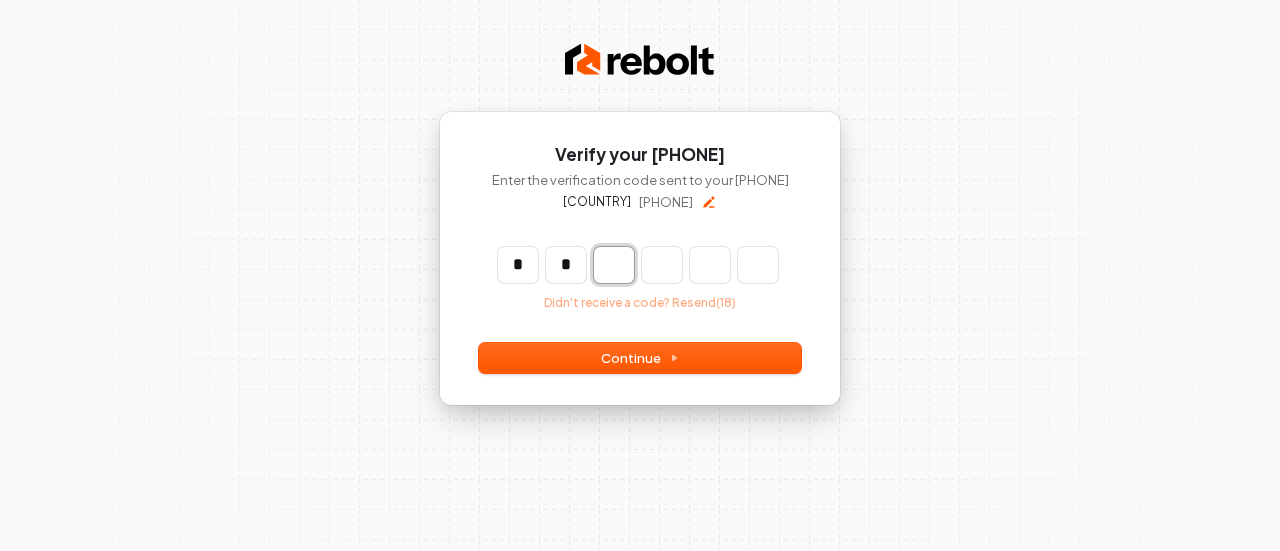 type on "**" 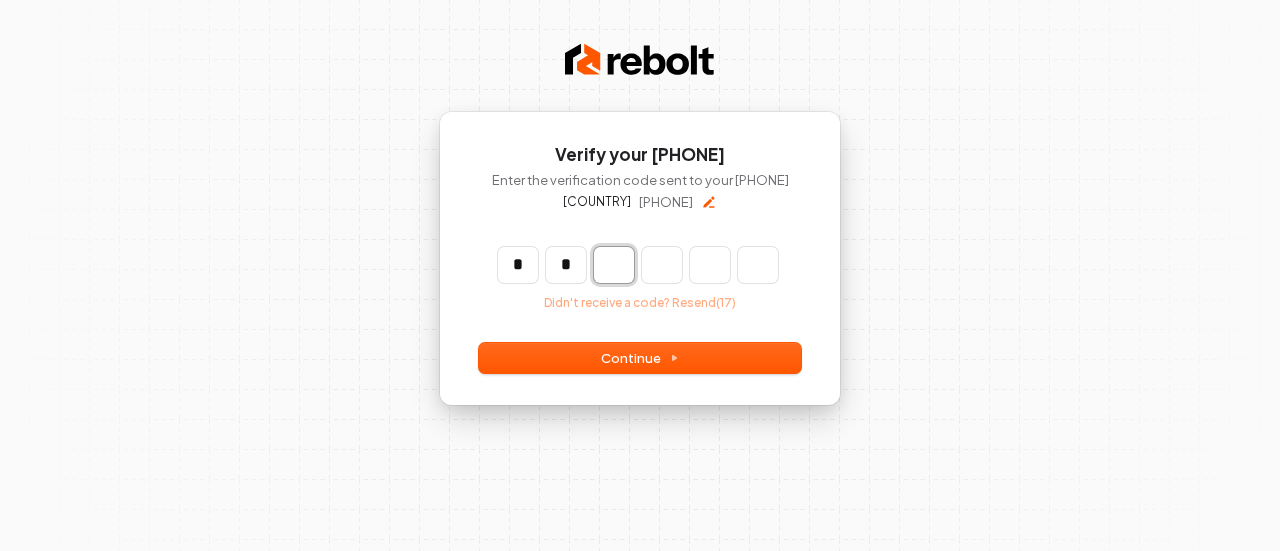 type on "*" 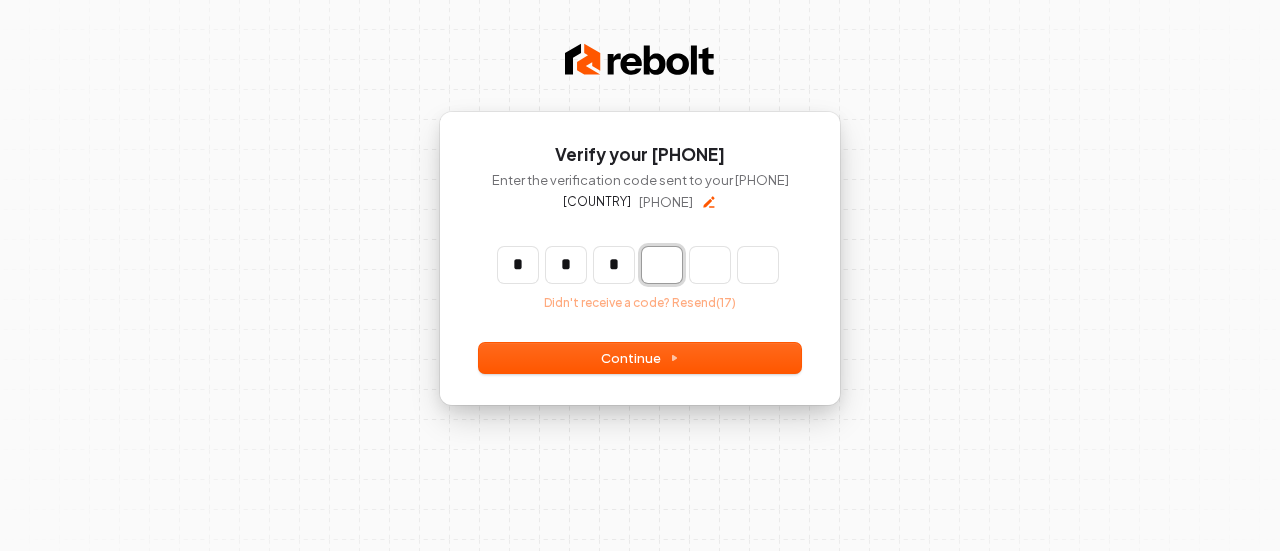 type on "***" 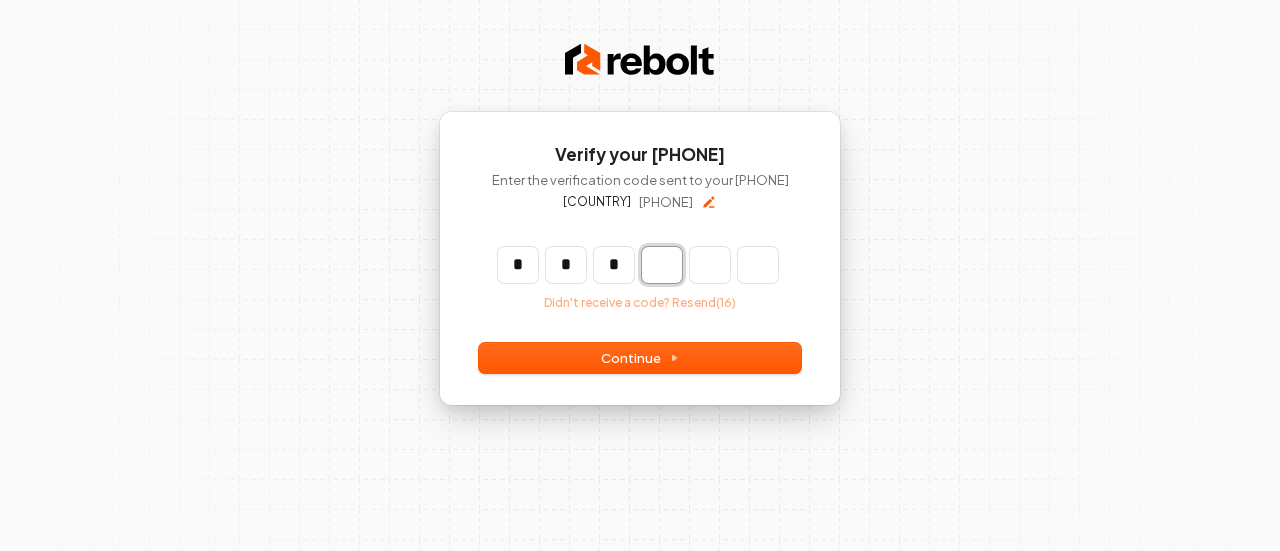 type on "*" 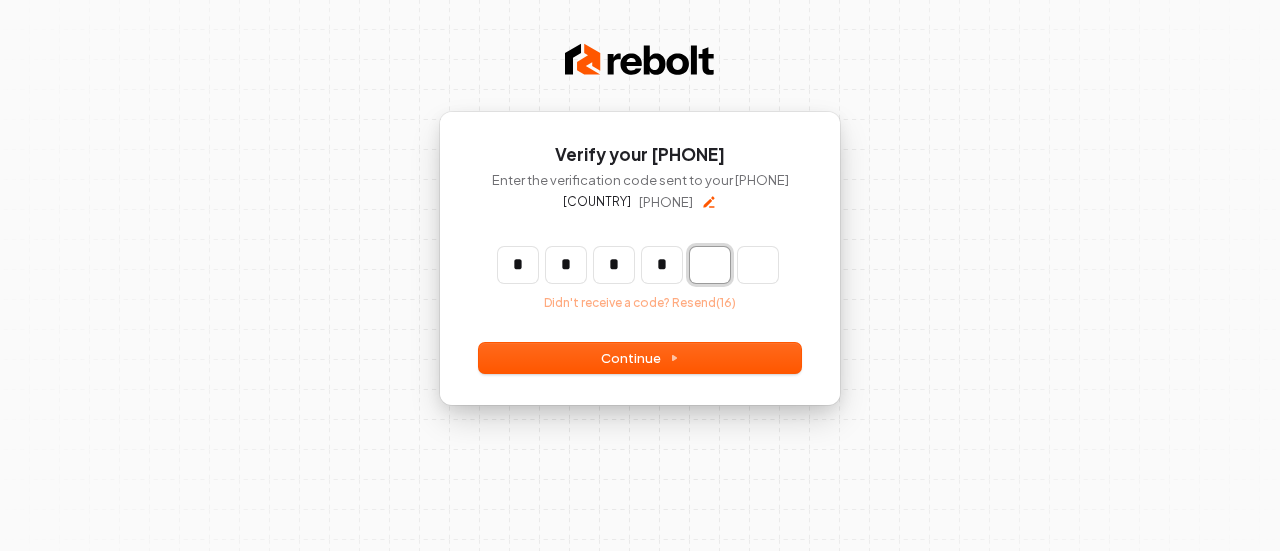 type on "****" 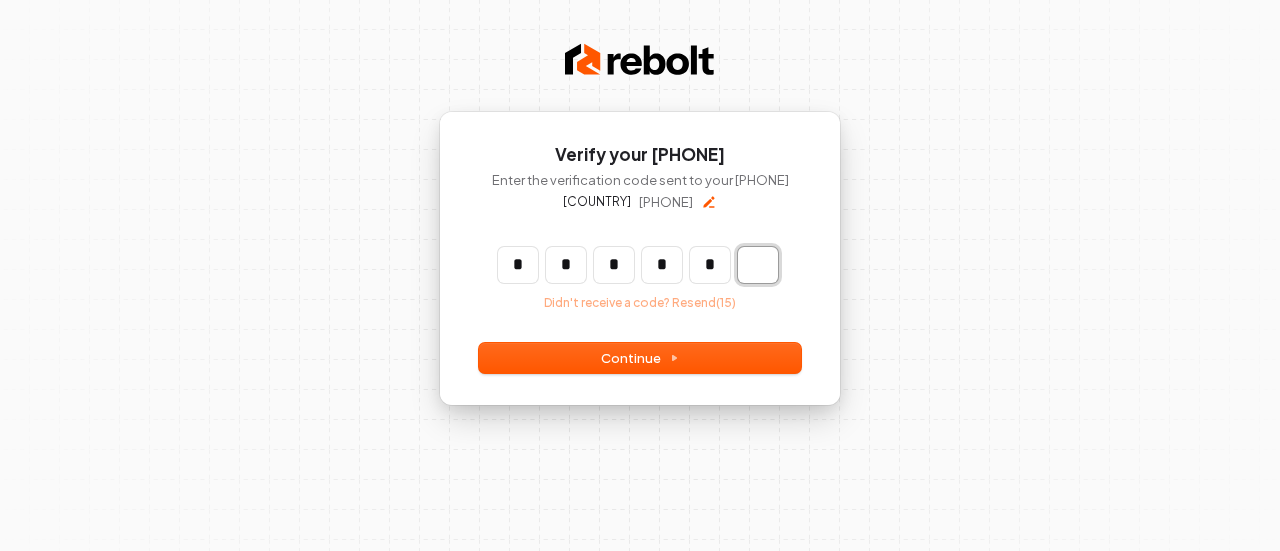 type on "******" 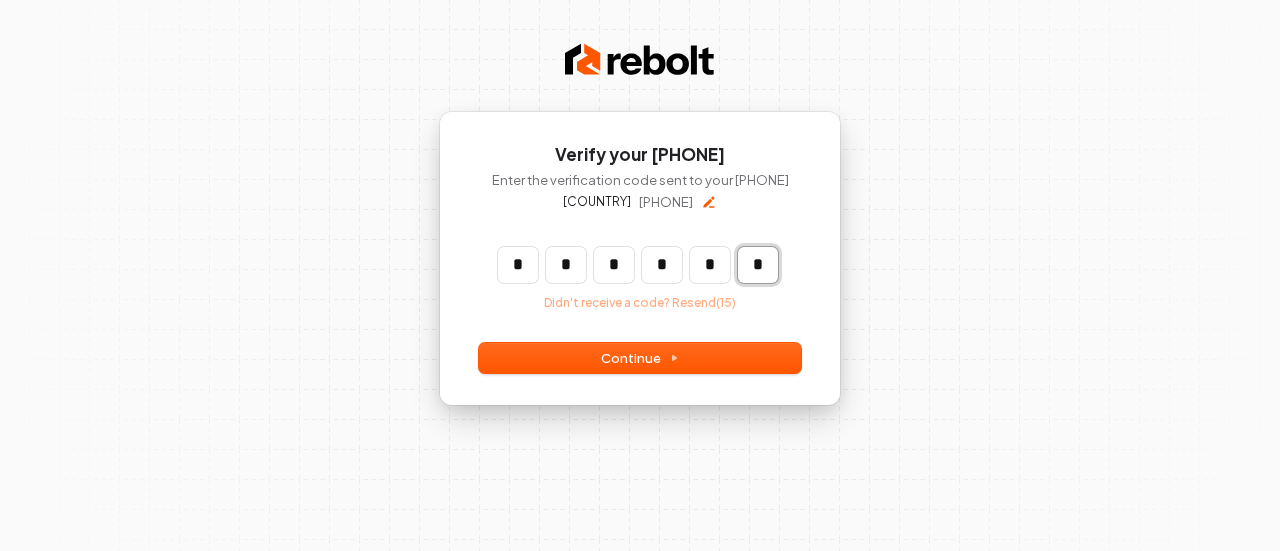 type on "*" 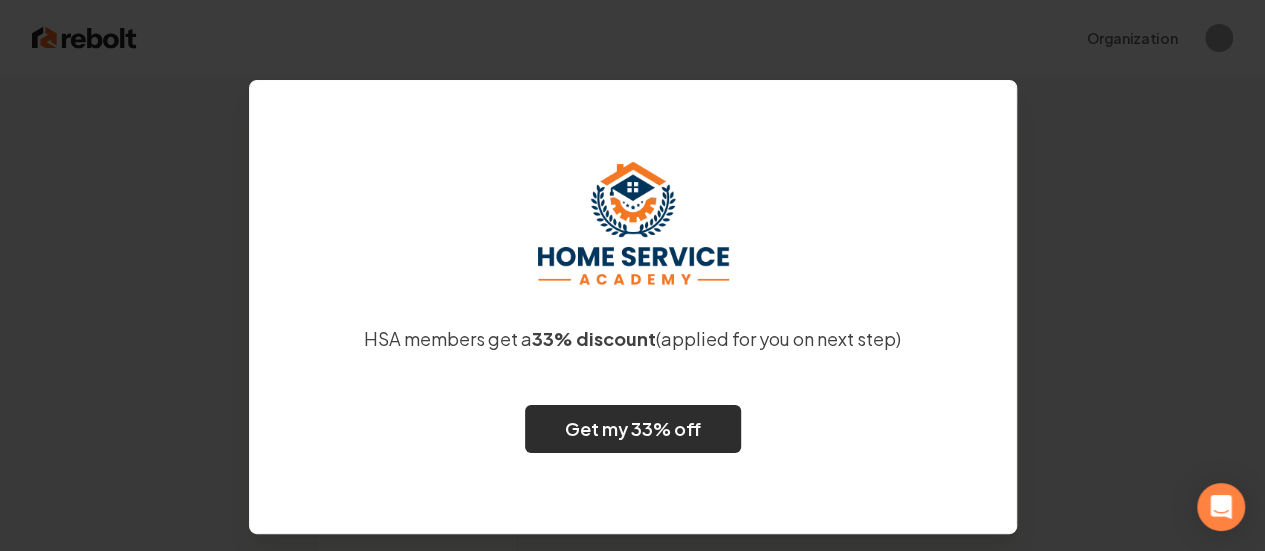 click on "Get my 33% off" at bounding box center [633, 429] 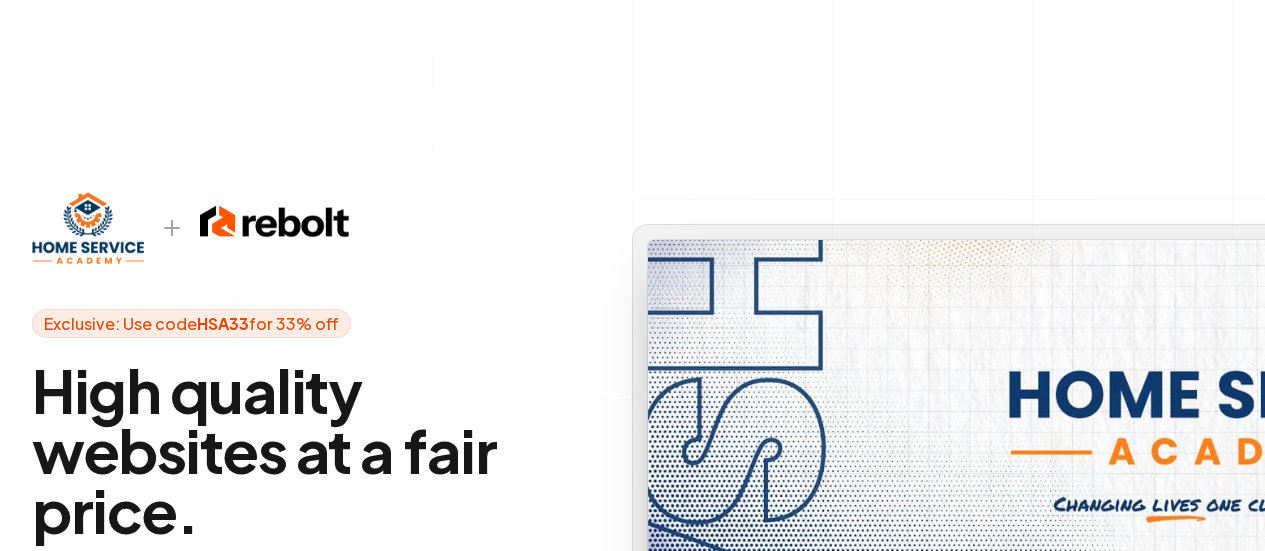 scroll, scrollTop: 0, scrollLeft: 0, axis: both 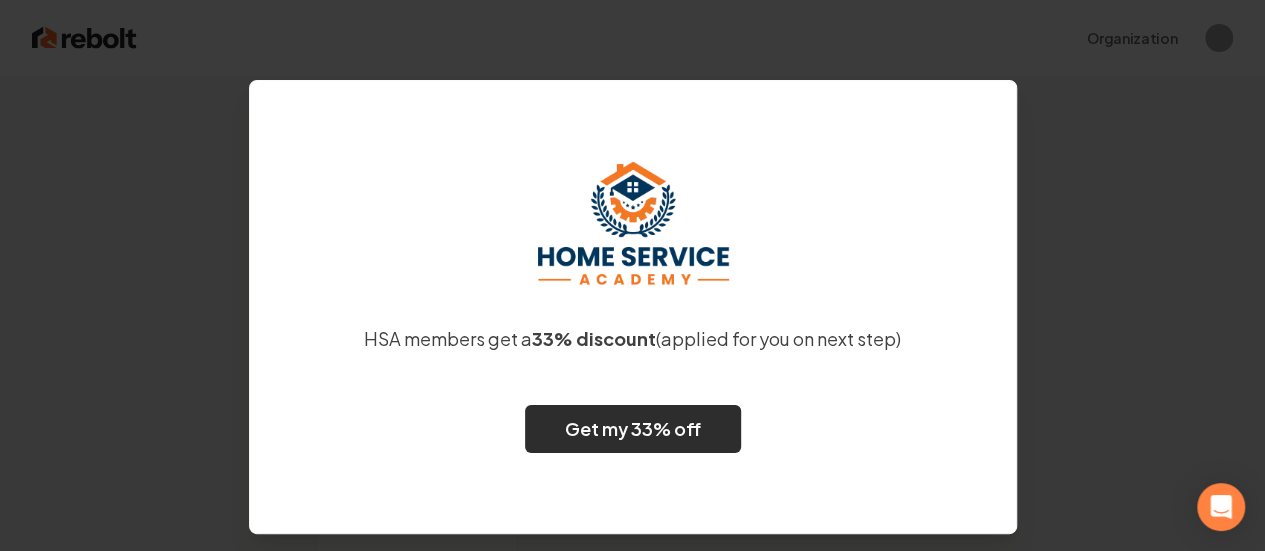 click on "Get my 33% off" at bounding box center (633, 429) 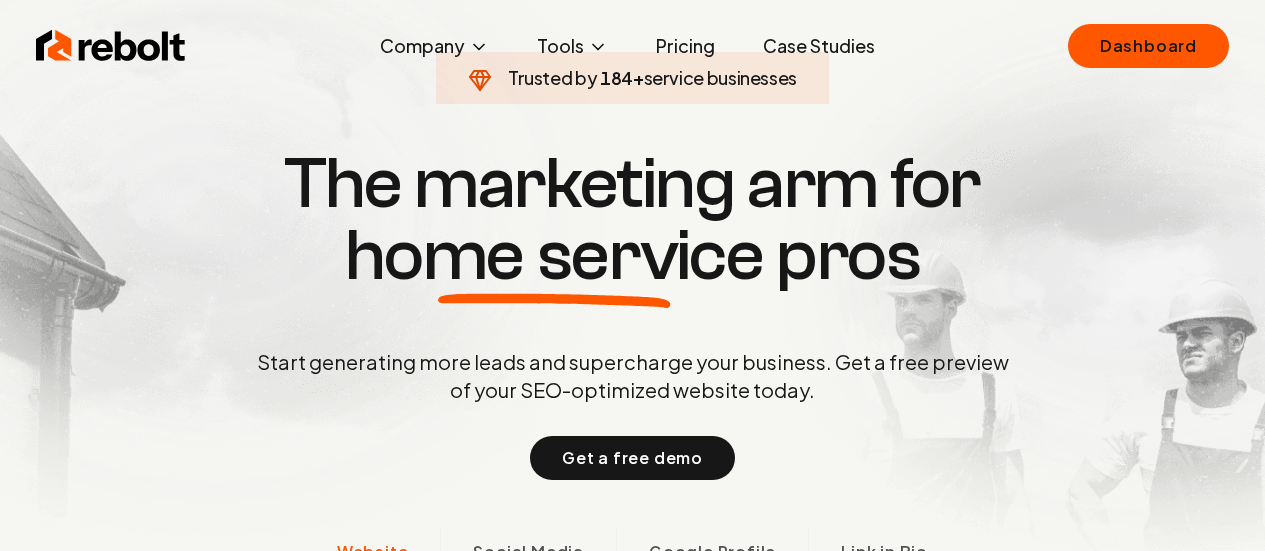 scroll, scrollTop: 0, scrollLeft: 0, axis: both 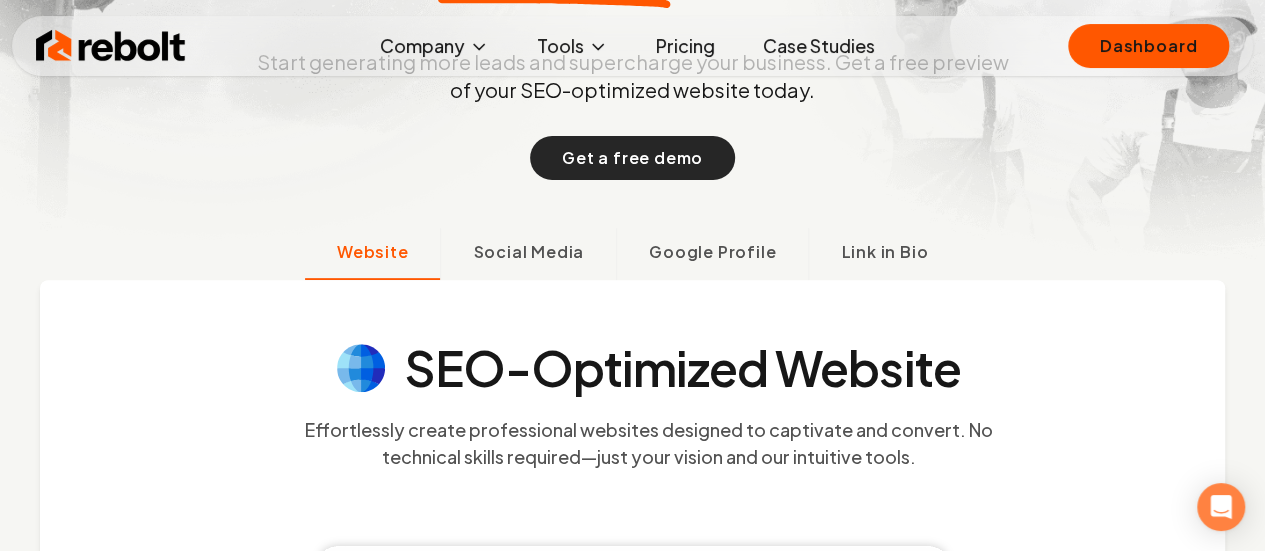 click on "Get a free demo" at bounding box center [632, 158] 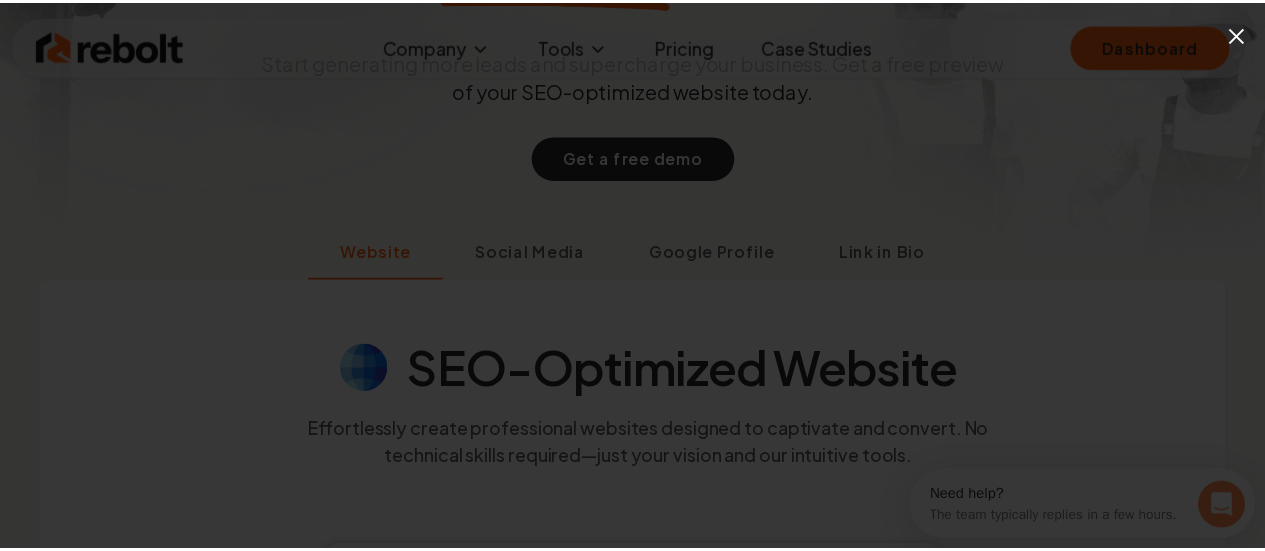 scroll, scrollTop: 0, scrollLeft: 0, axis: both 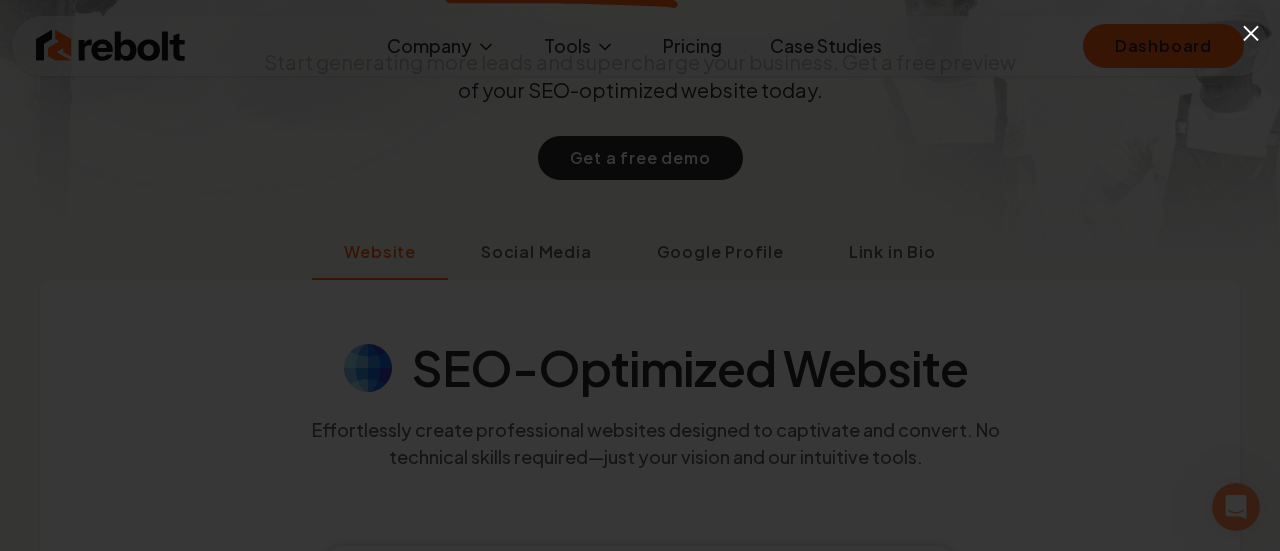 click on "×" 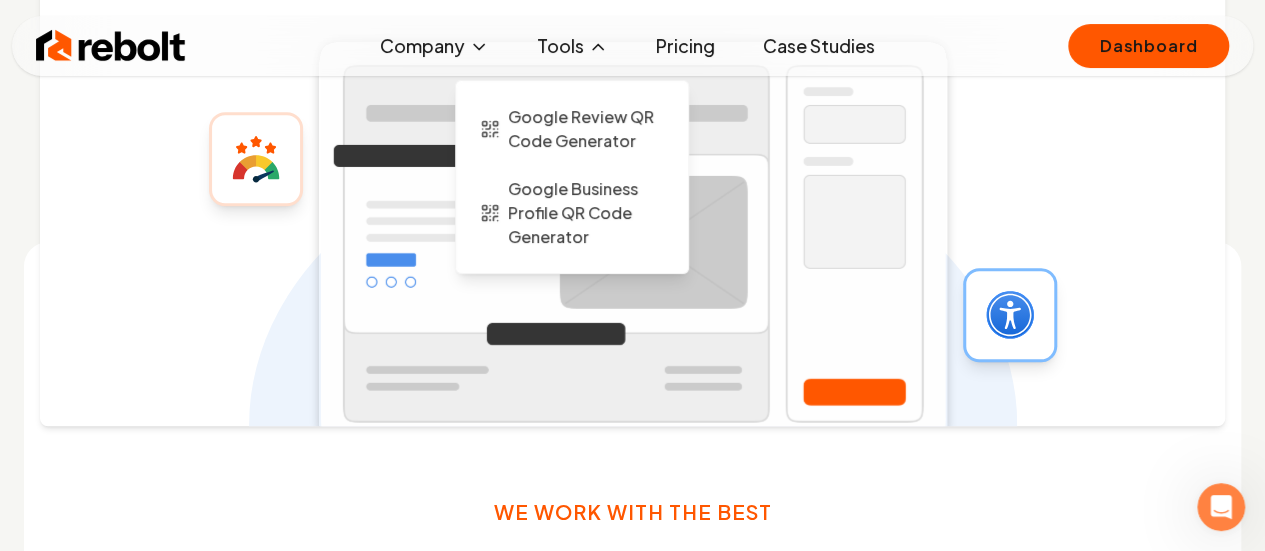 scroll, scrollTop: 700, scrollLeft: 0, axis: vertical 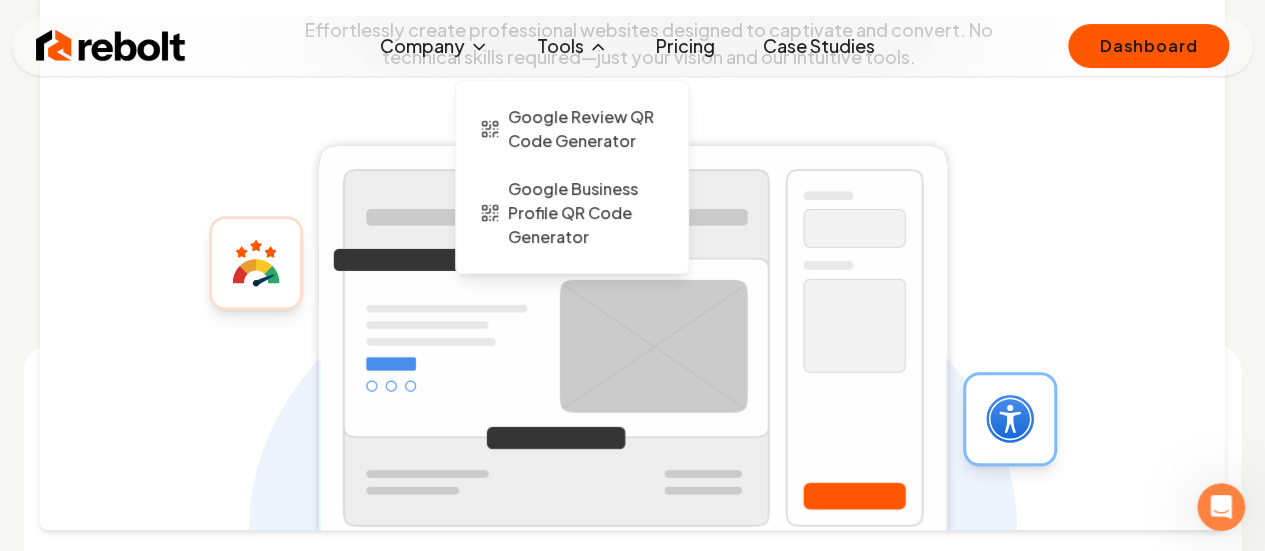 click 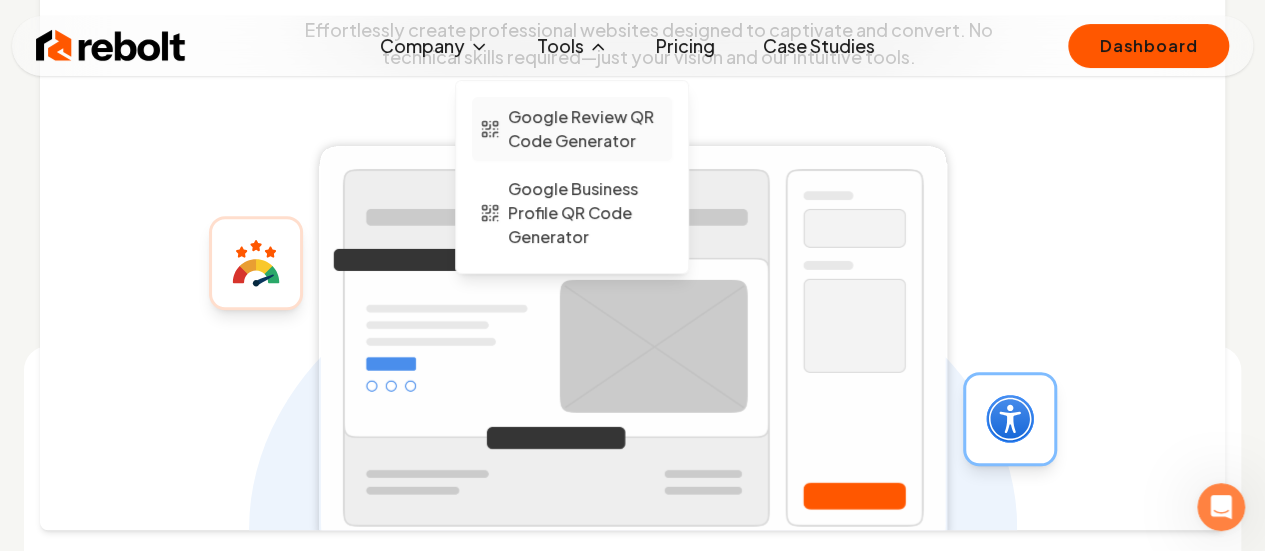 click on "Google Review QR Code Generator" at bounding box center [572, 129] 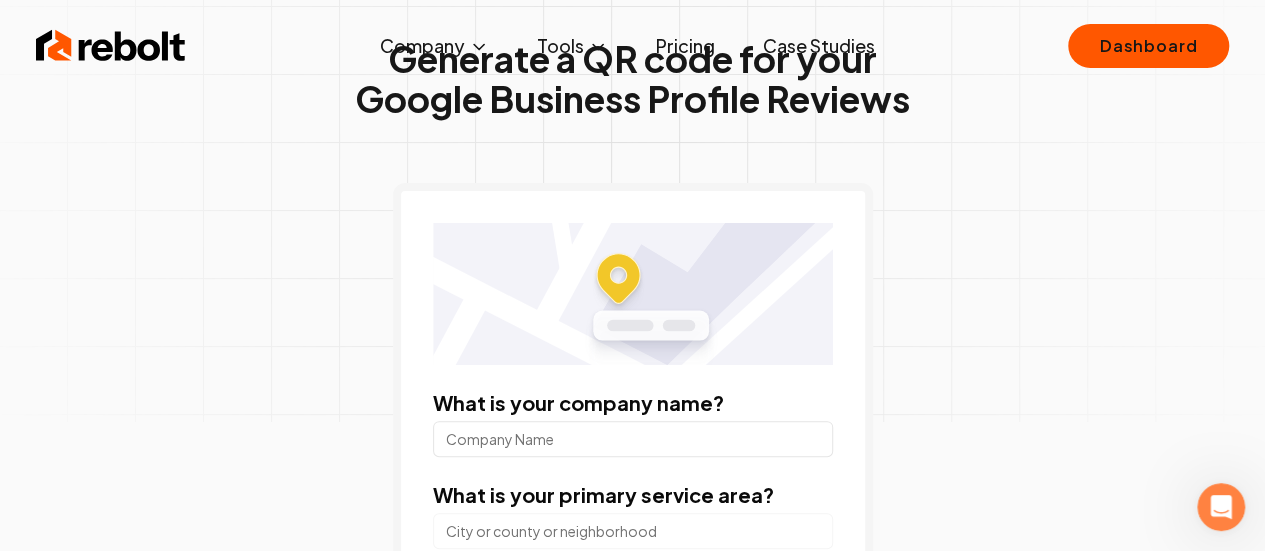 scroll, scrollTop: 0, scrollLeft: 0, axis: both 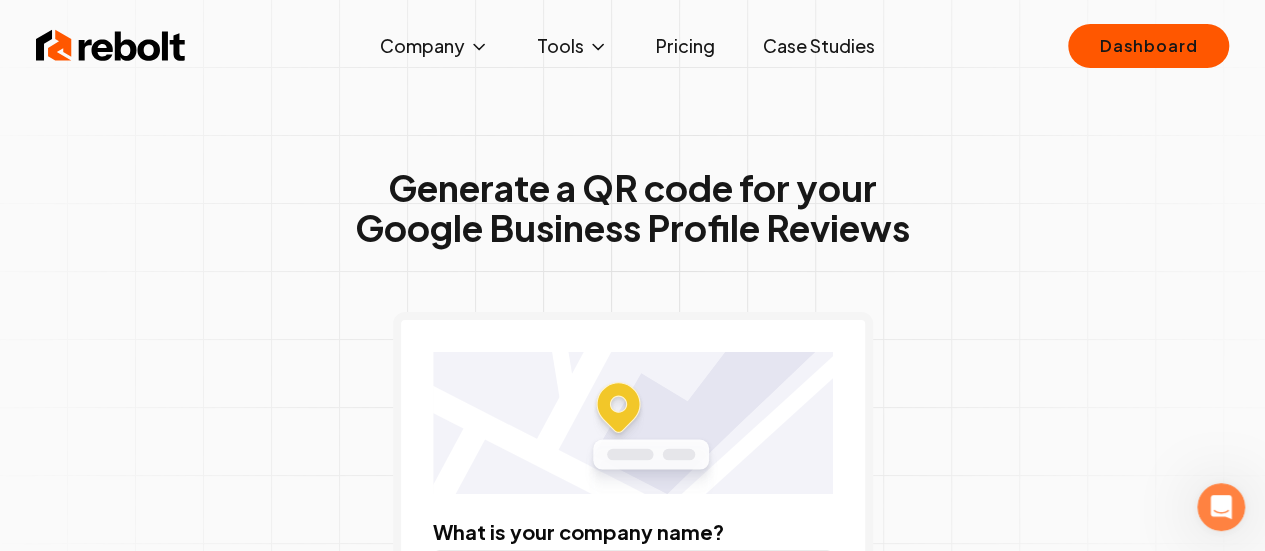 click on "Pricing" at bounding box center [685, 46] 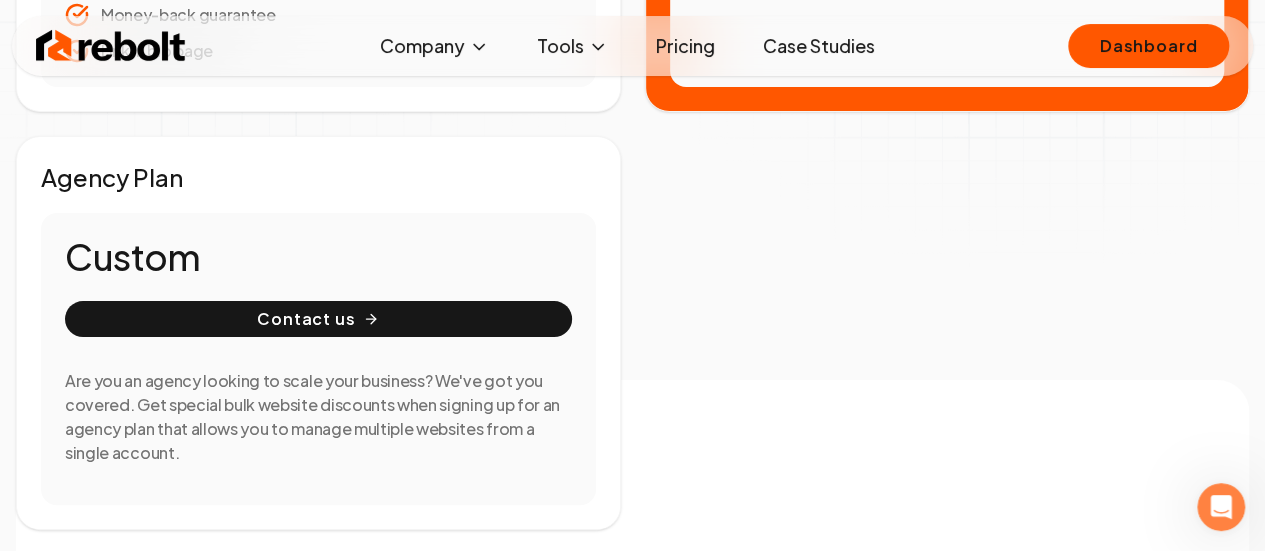 scroll, scrollTop: 700, scrollLeft: 0, axis: vertical 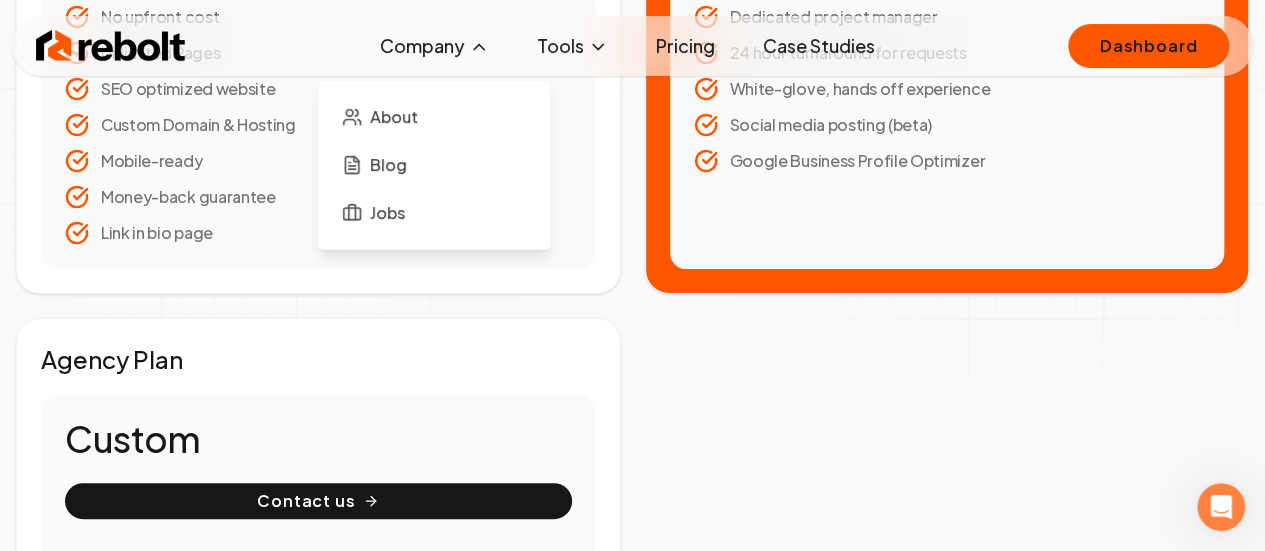 click on "Company" at bounding box center (434, 46) 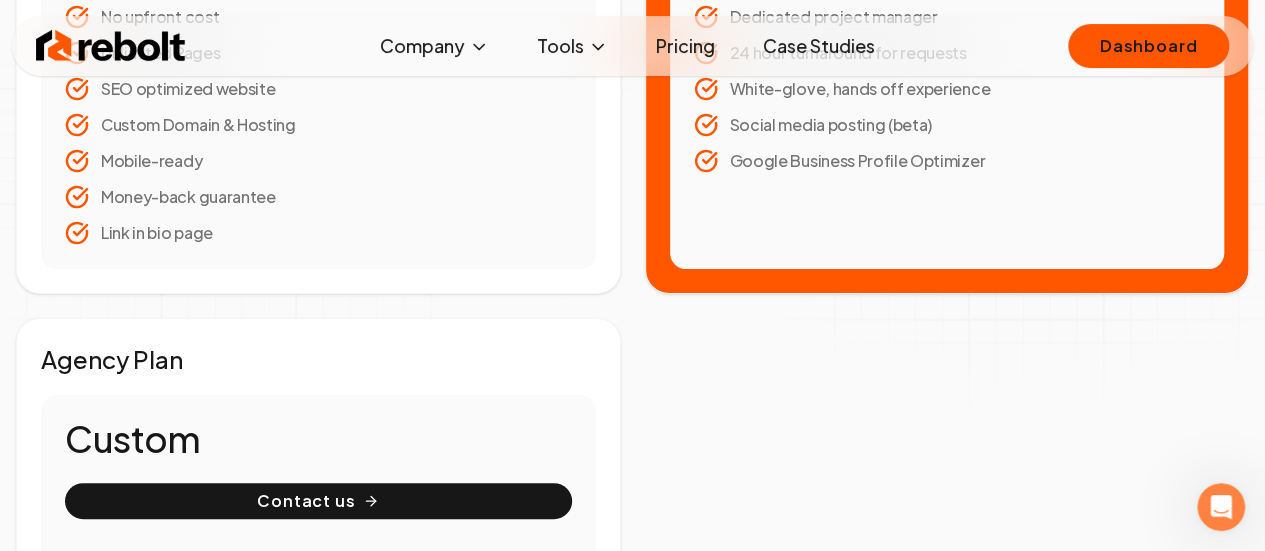 click on "Case Studies" at bounding box center (819, 46) 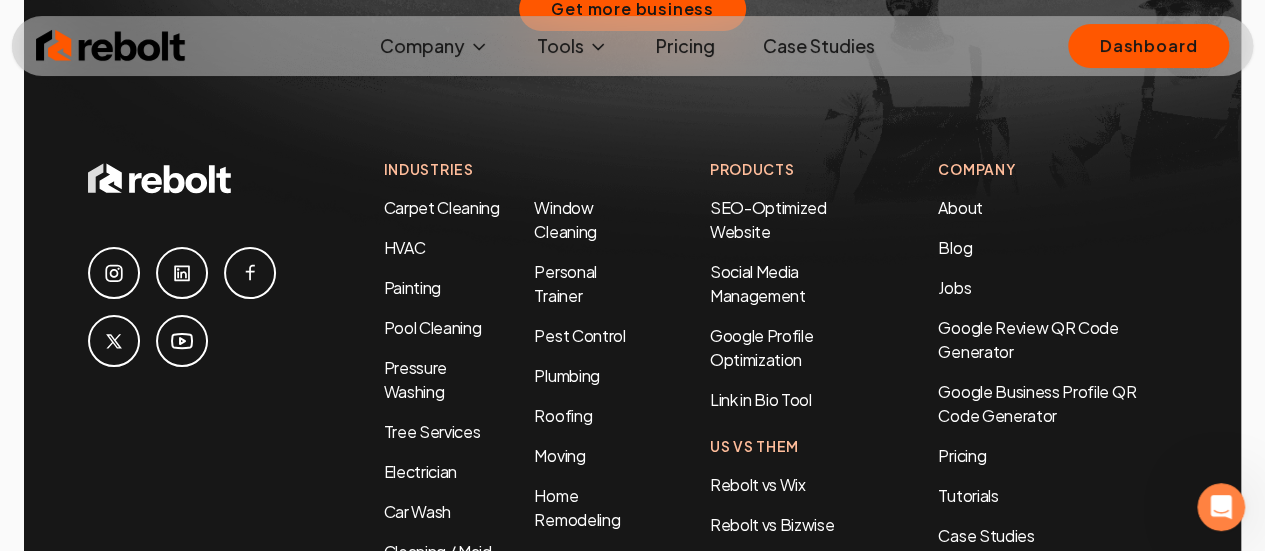 scroll, scrollTop: 3500, scrollLeft: 0, axis: vertical 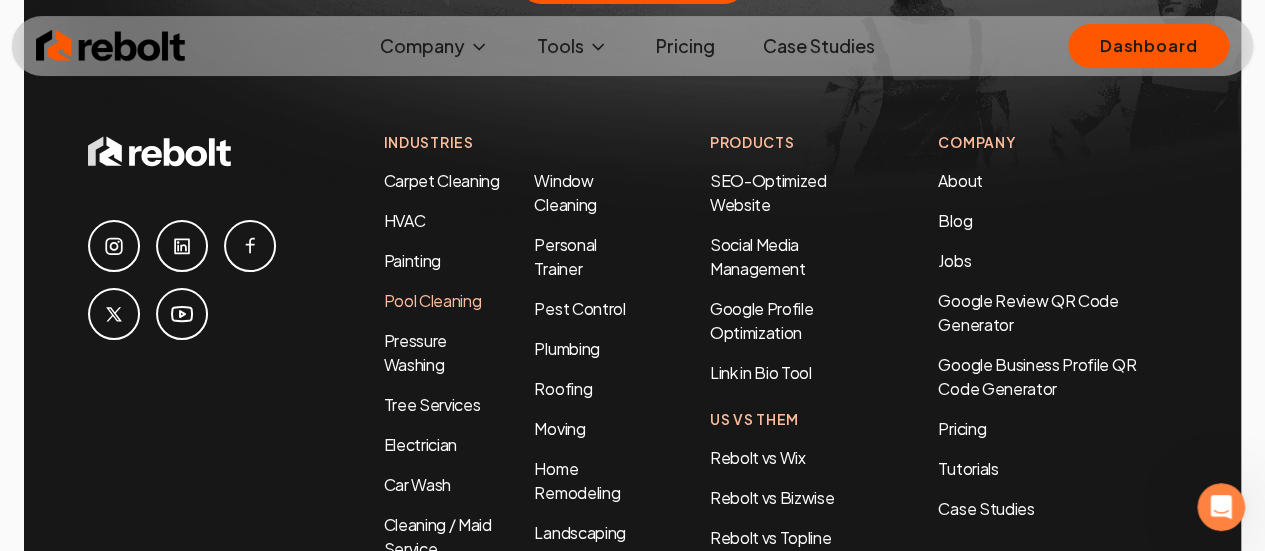 click on "Pool Cleaning" at bounding box center (433, 300) 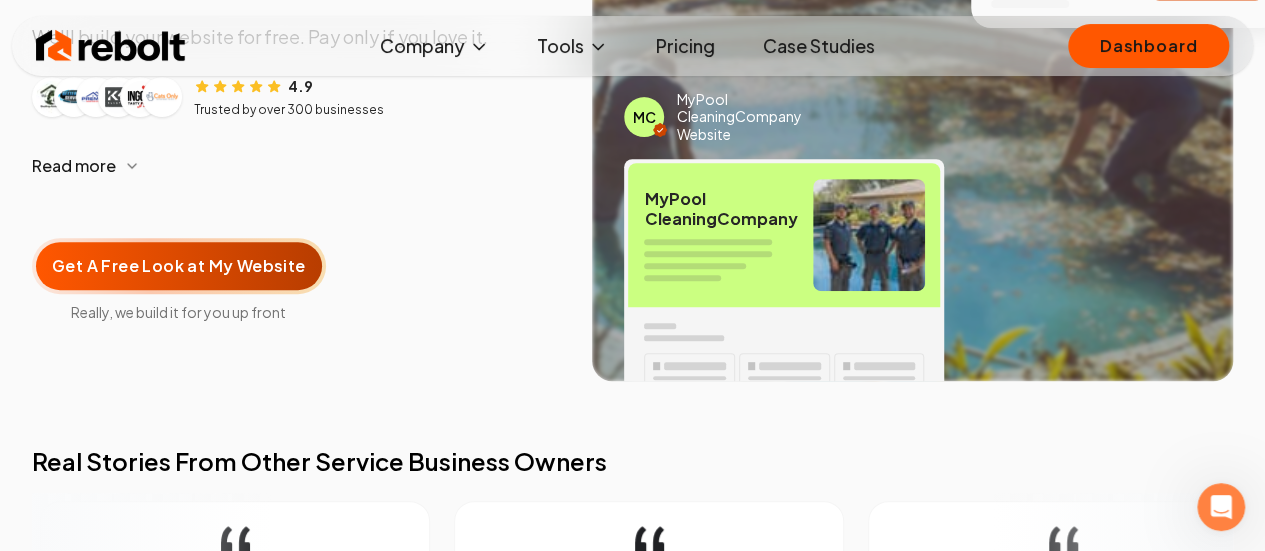 scroll, scrollTop: 300, scrollLeft: 0, axis: vertical 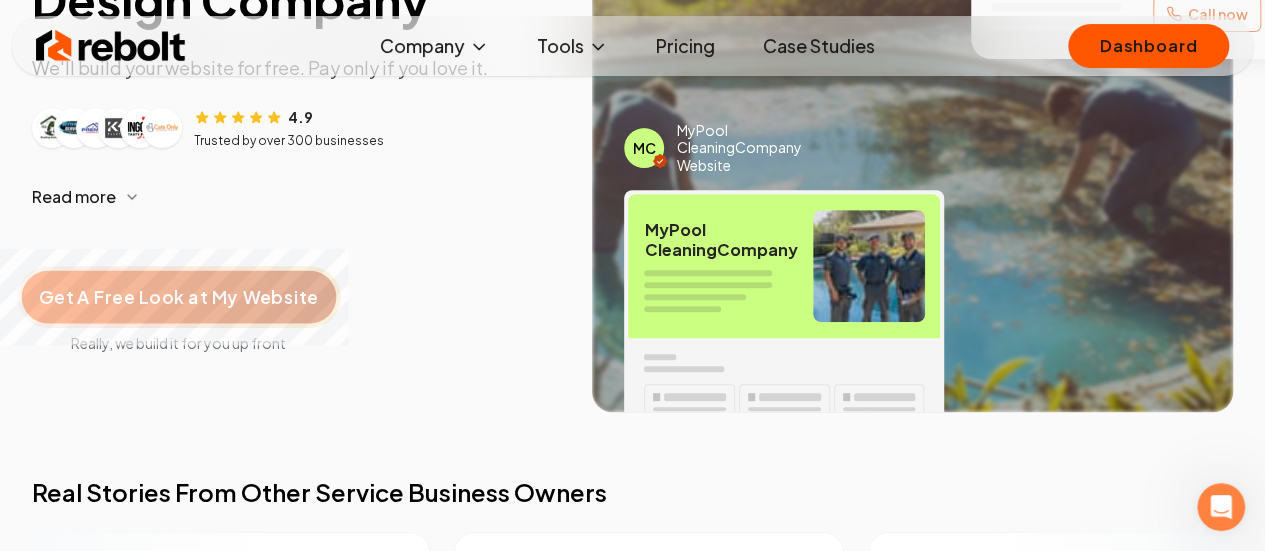 click on "Get A Free Look at My Website" at bounding box center [178, 297] 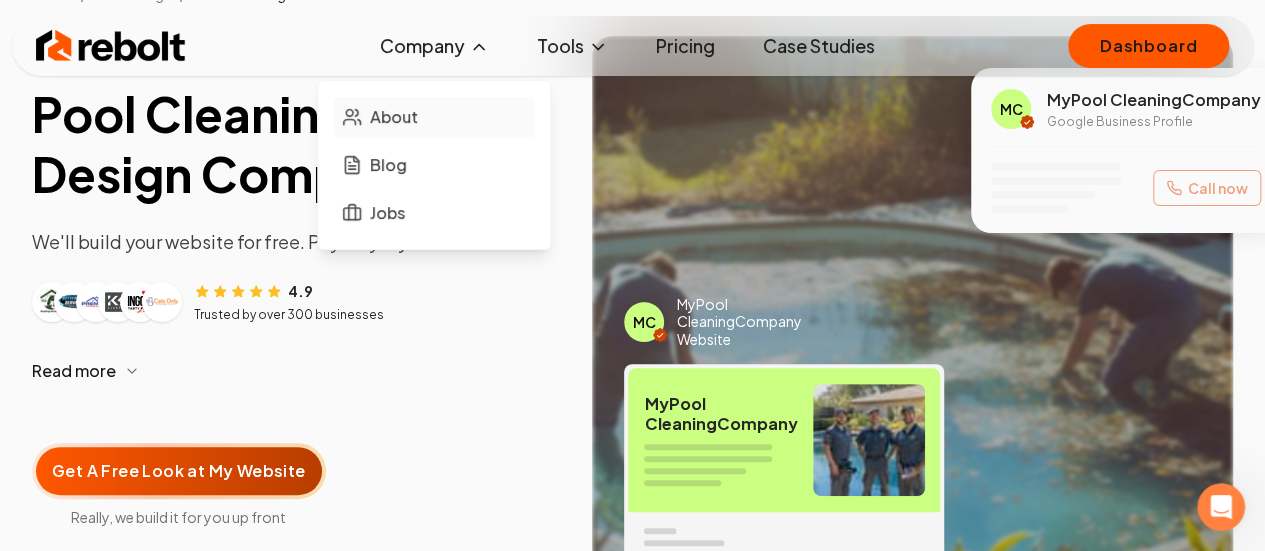 scroll, scrollTop: 100, scrollLeft: 0, axis: vertical 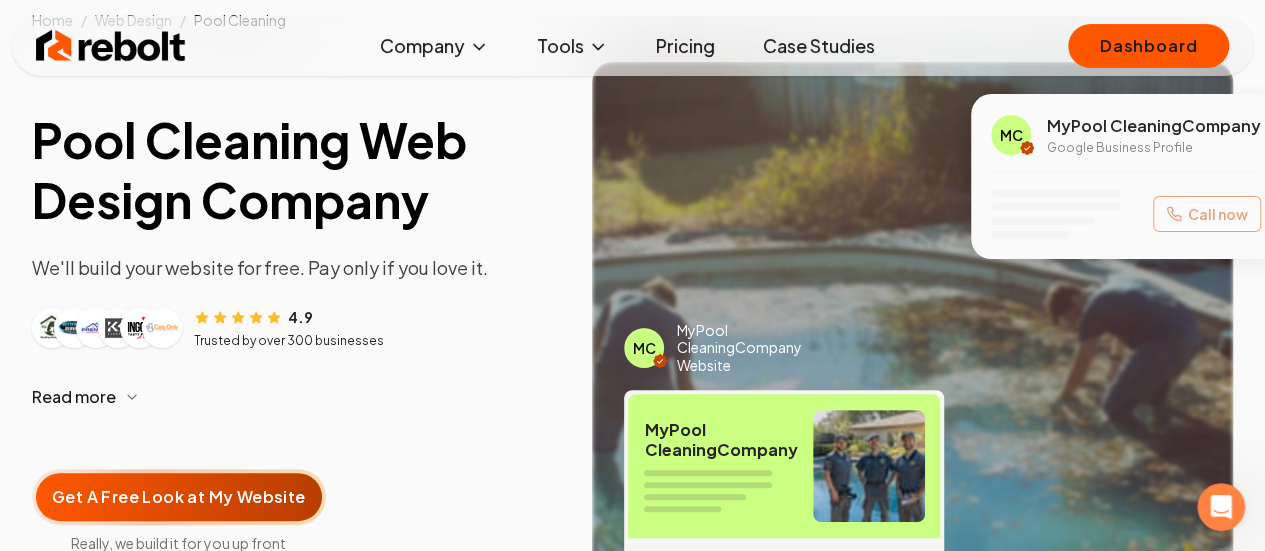 click on "Pricing" at bounding box center (685, 46) 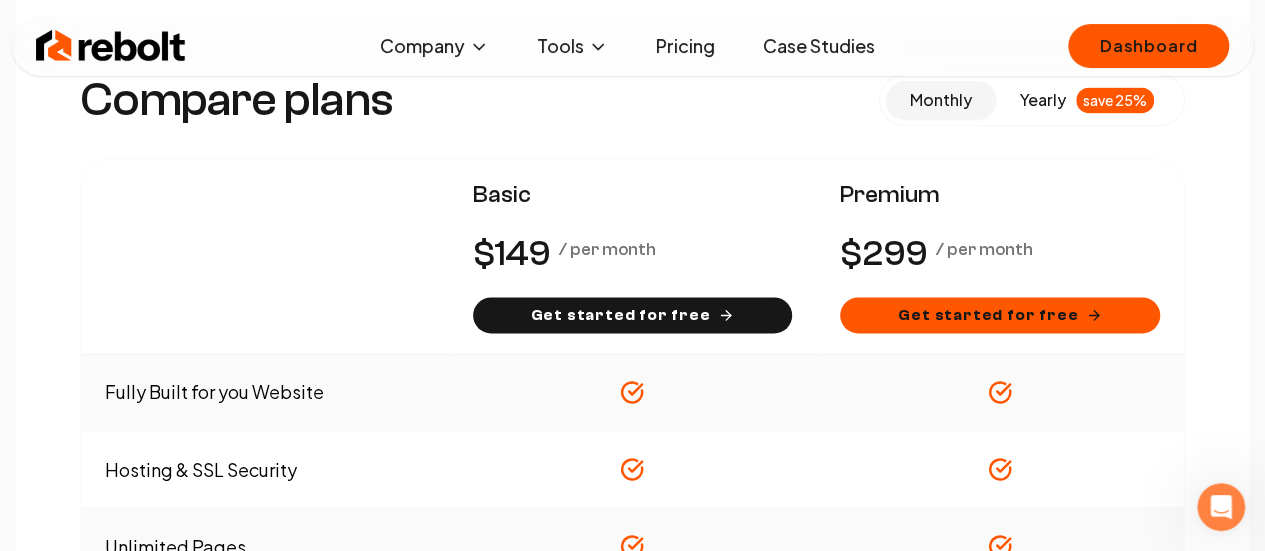 scroll, scrollTop: 1300, scrollLeft: 0, axis: vertical 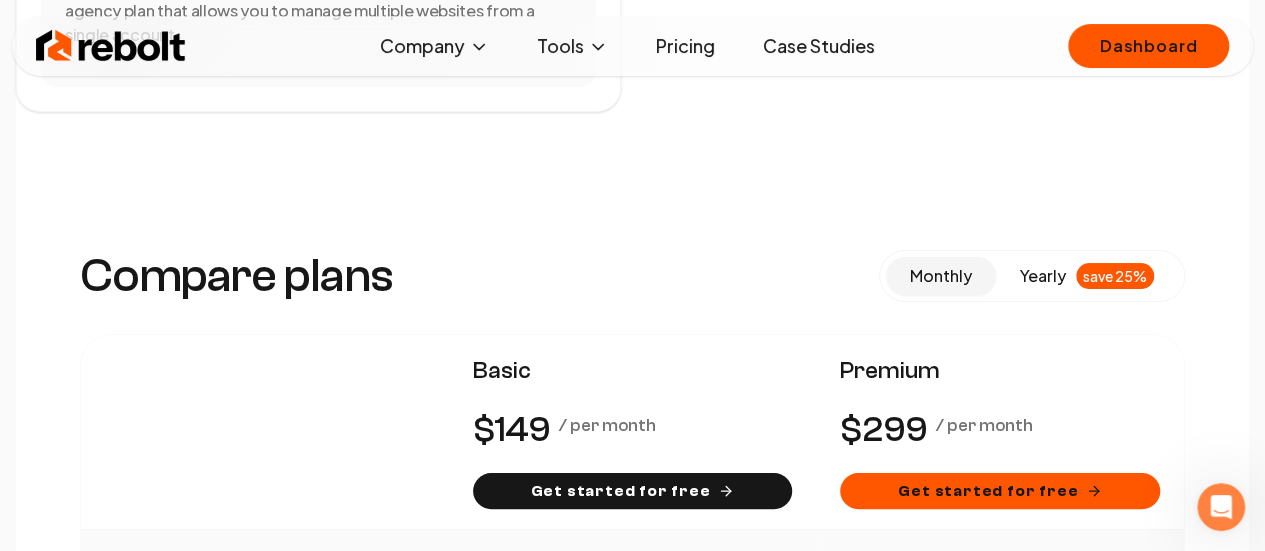 click on "yearly" at bounding box center [1043, 276] 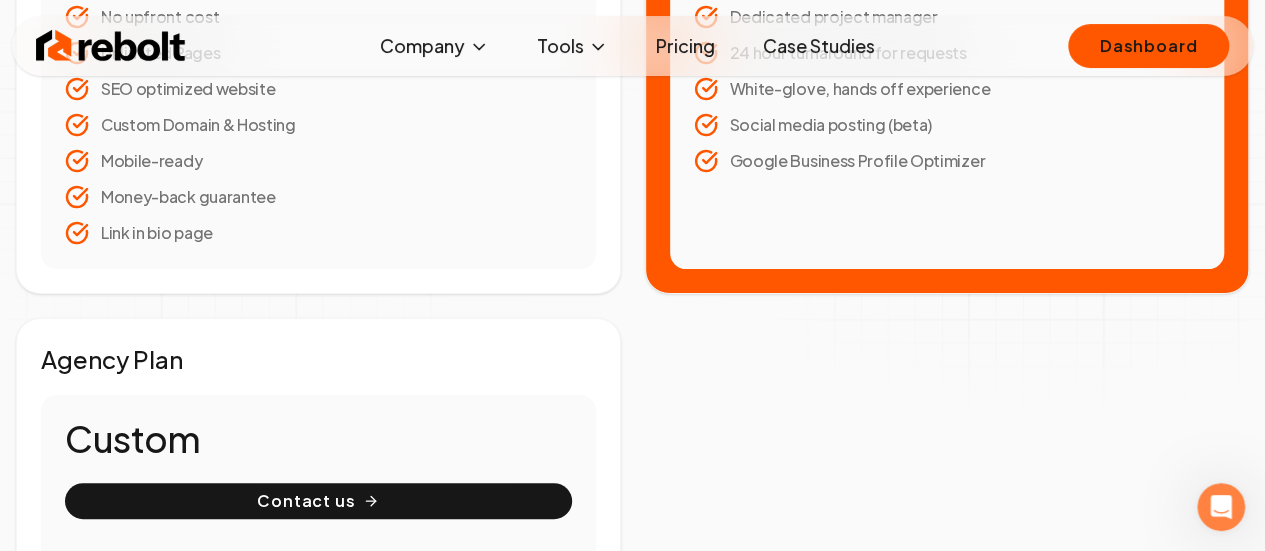 scroll, scrollTop: 300, scrollLeft: 0, axis: vertical 